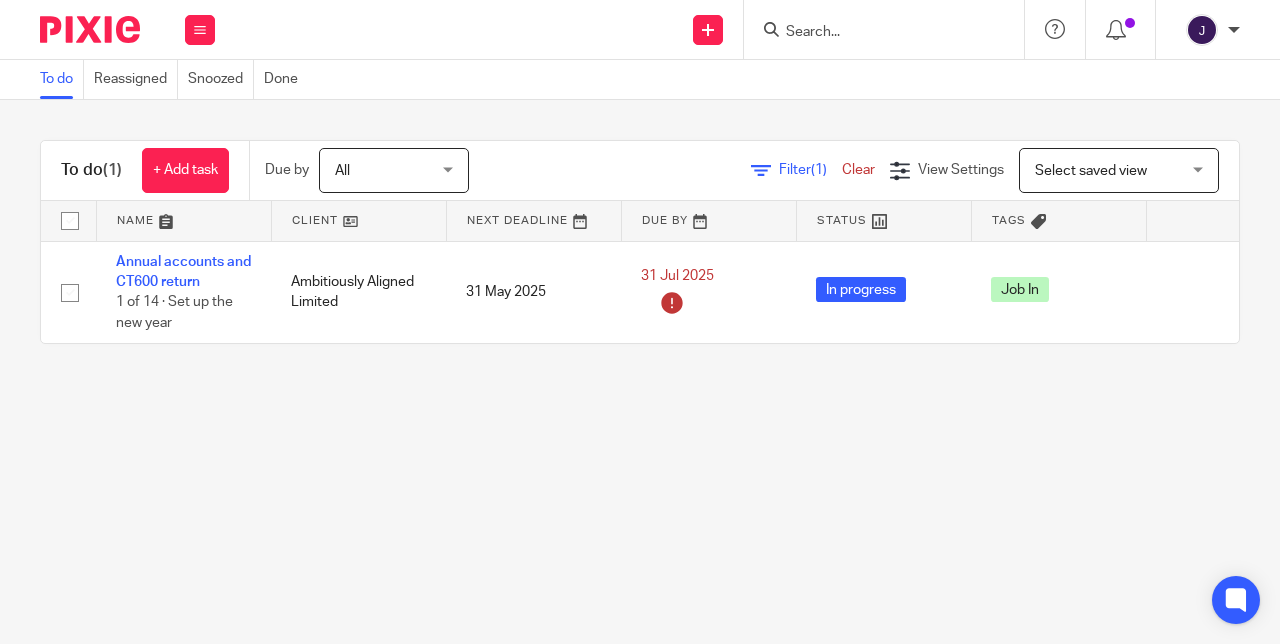 scroll, scrollTop: 0, scrollLeft: 0, axis: both 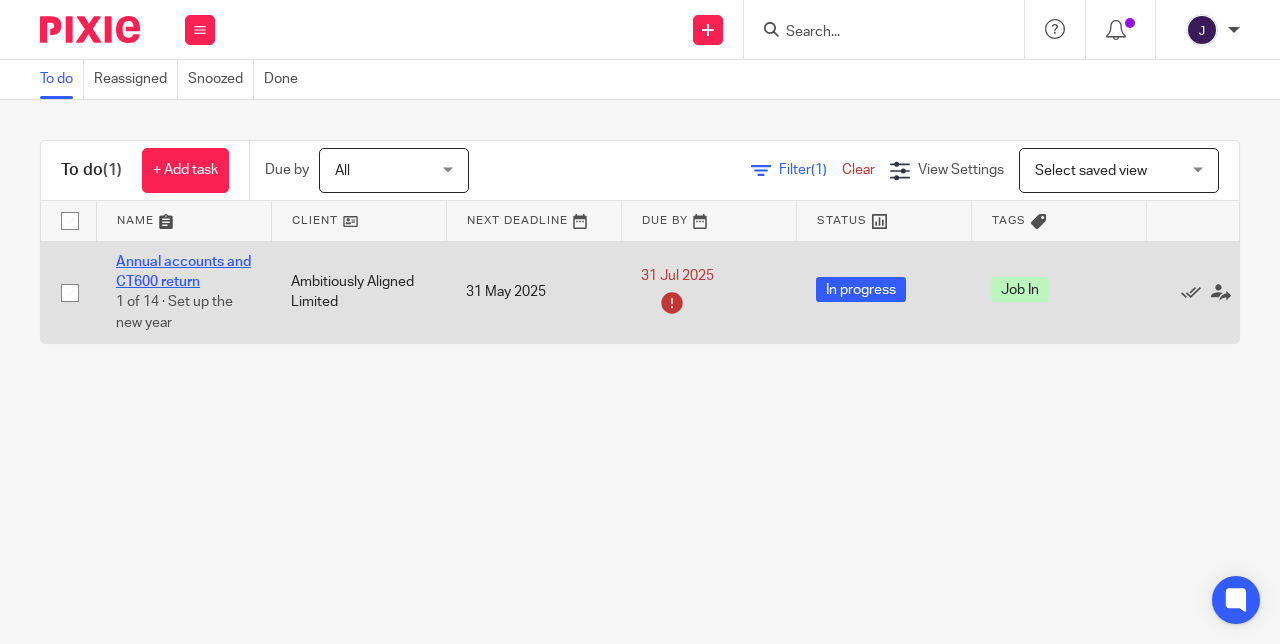 click on "Annual accounts and CT600 return" at bounding box center (183, 272) 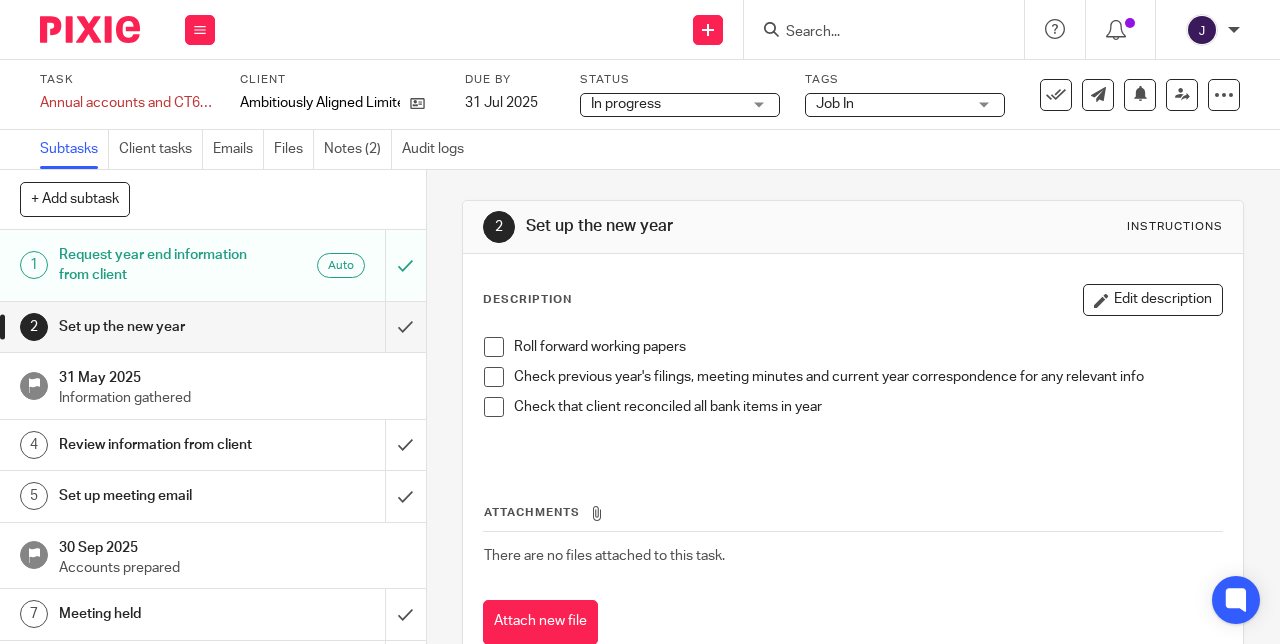 scroll, scrollTop: 0, scrollLeft: 0, axis: both 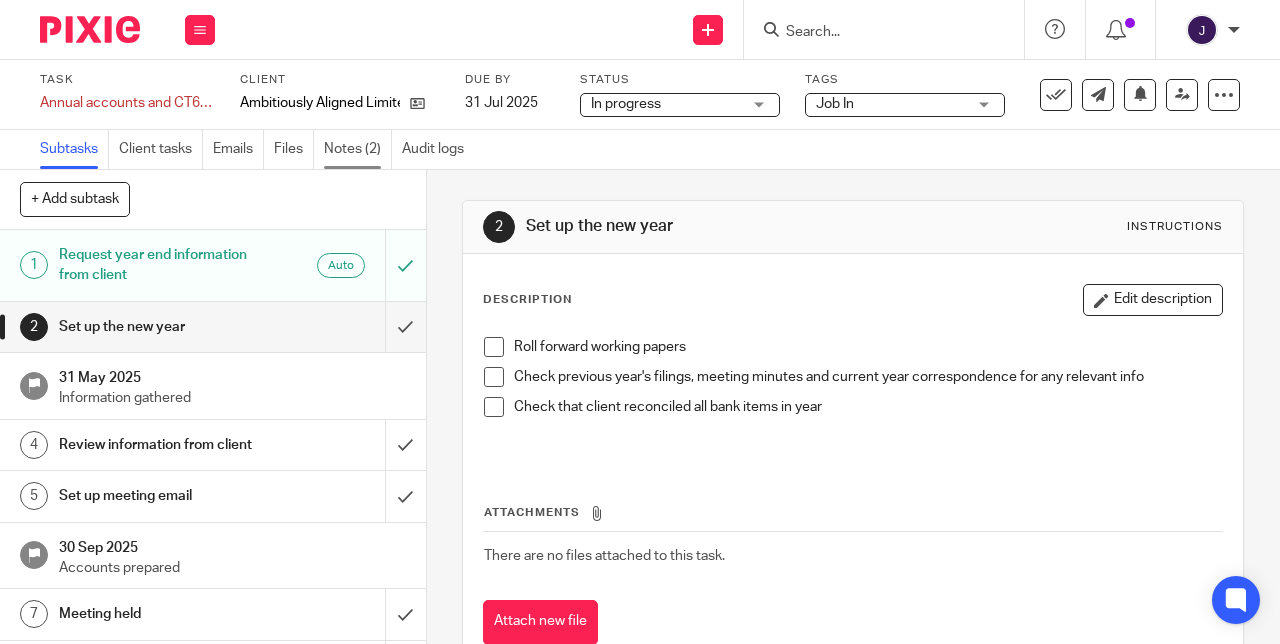 click on "Notes (2)" at bounding box center [358, 149] 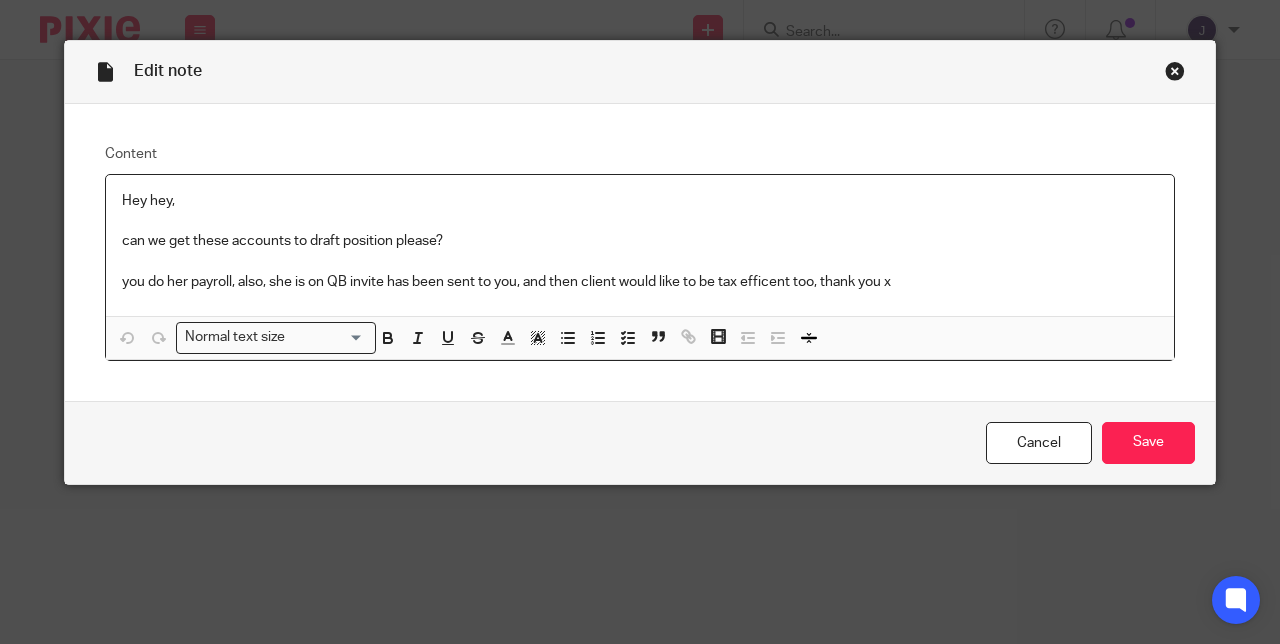 scroll, scrollTop: 0, scrollLeft: 0, axis: both 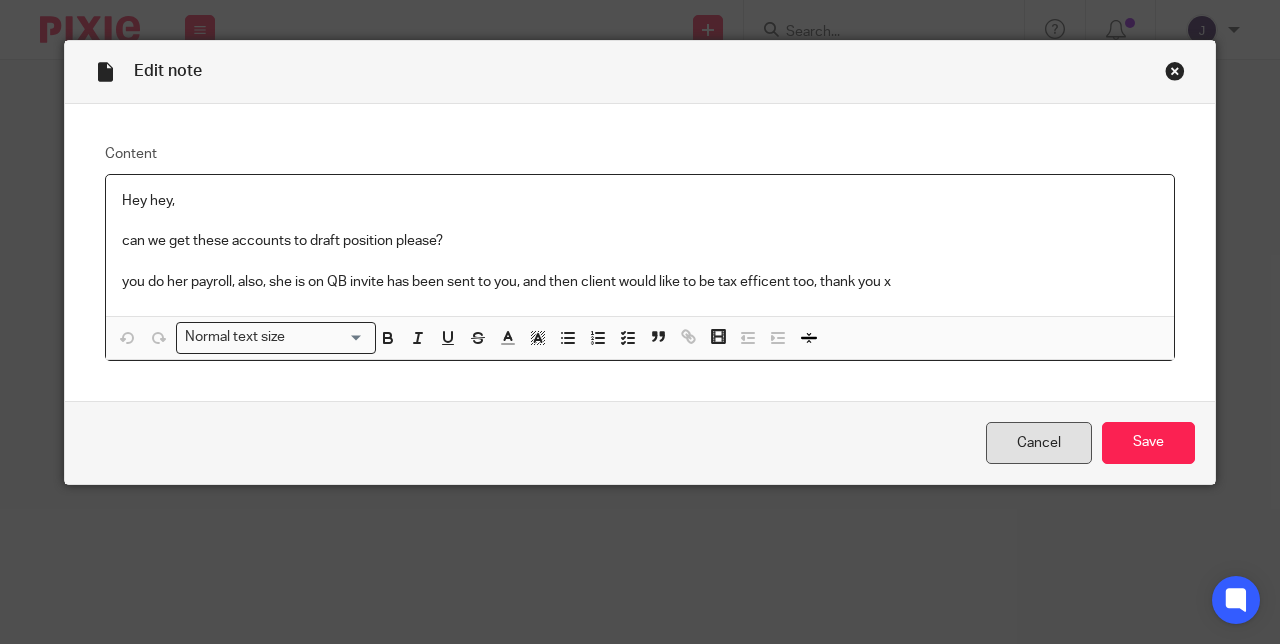 click on "Cancel" at bounding box center (1039, 443) 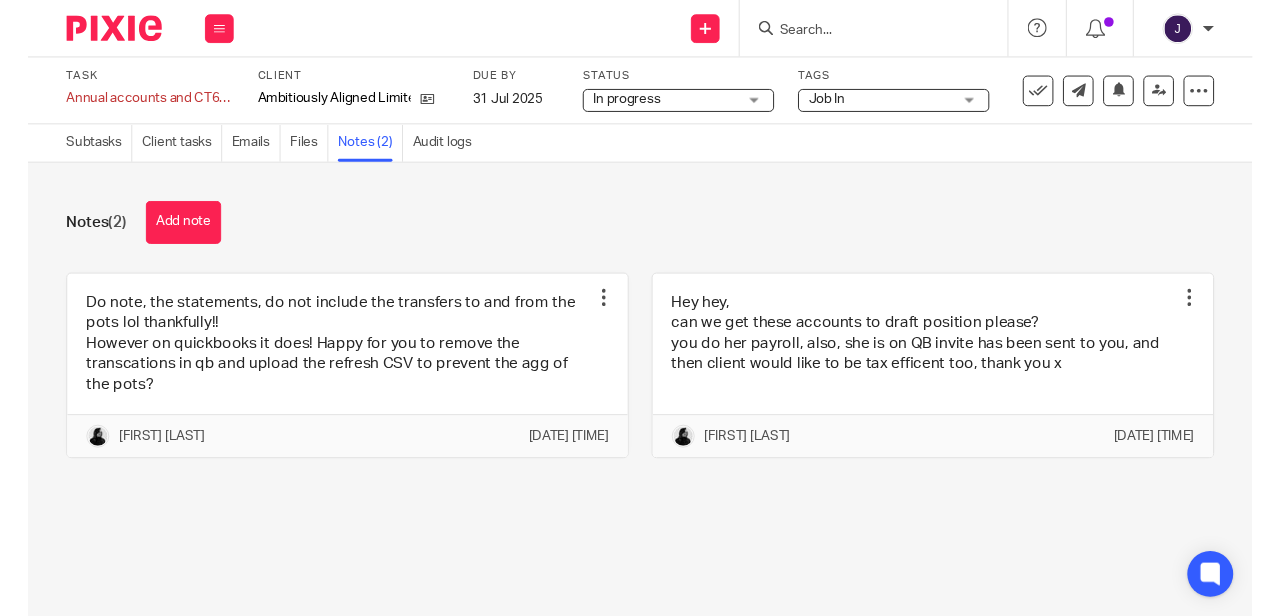 scroll, scrollTop: 0, scrollLeft: 0, axis: both 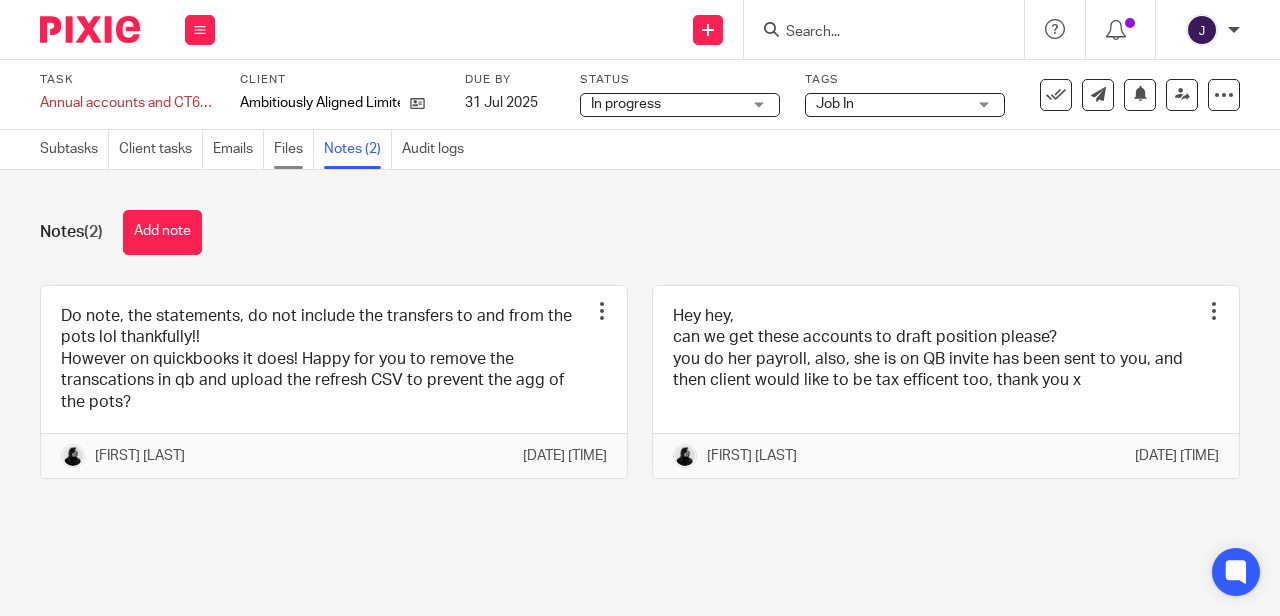 click on "Files" at bounding box center [294, 149] 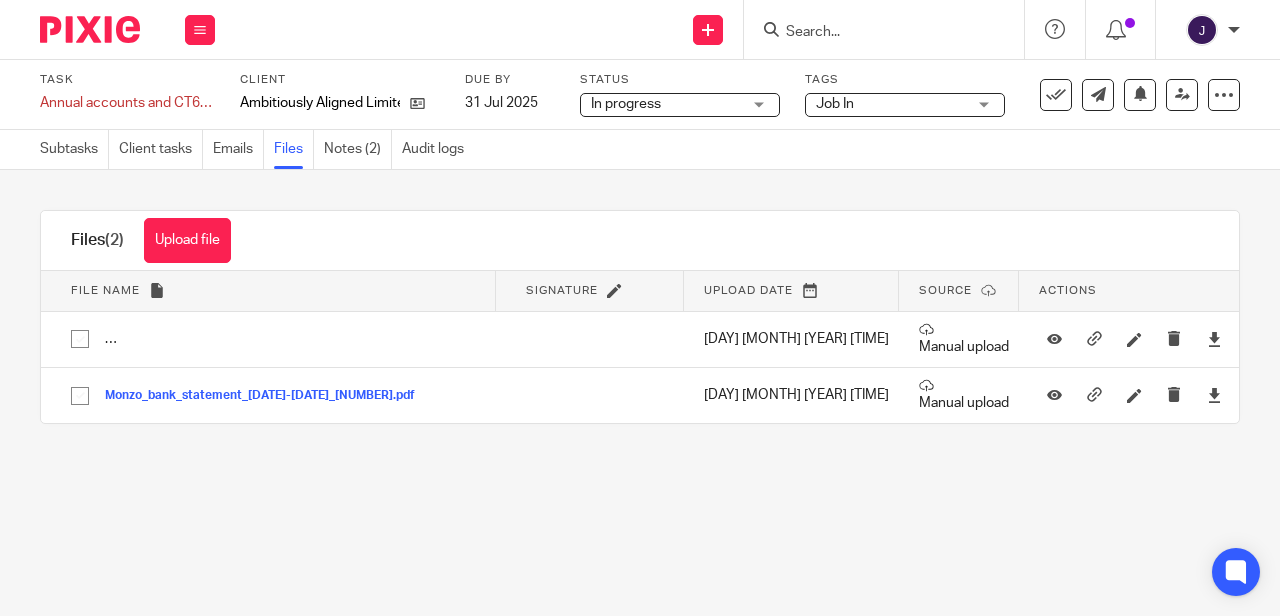 scroll, scrollTop: 0, scrollLeft: 0, axis: both 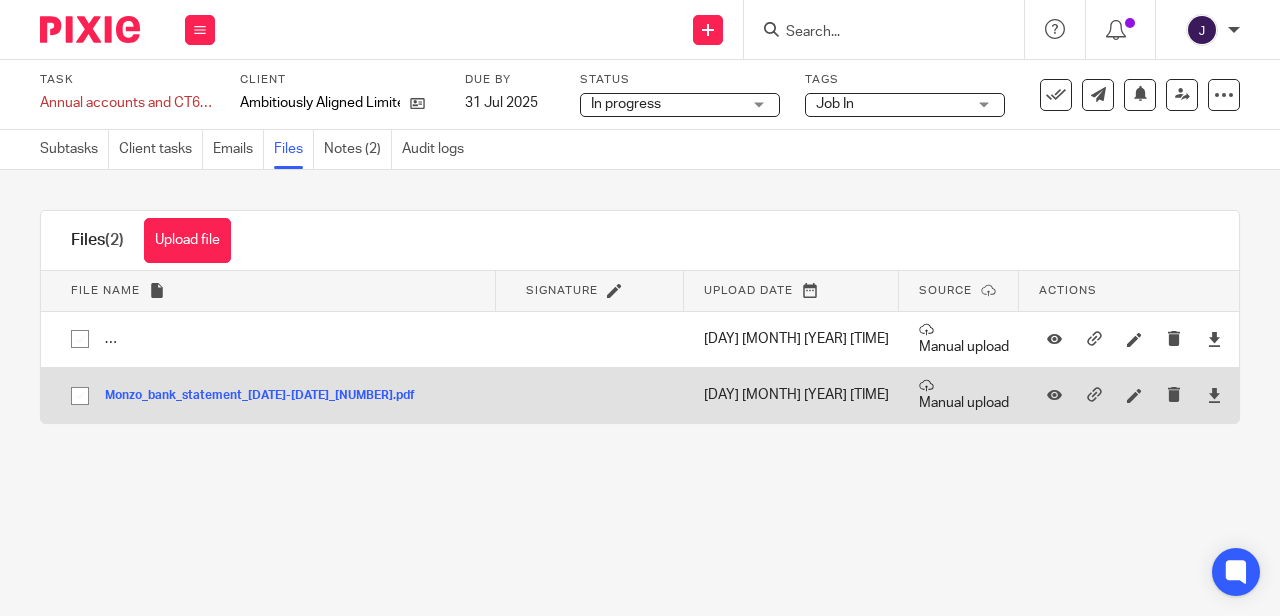 click on "Monzo_bank_statement_[DATE]-[DATE]_208.pdf" at bounding box center (267, 396) 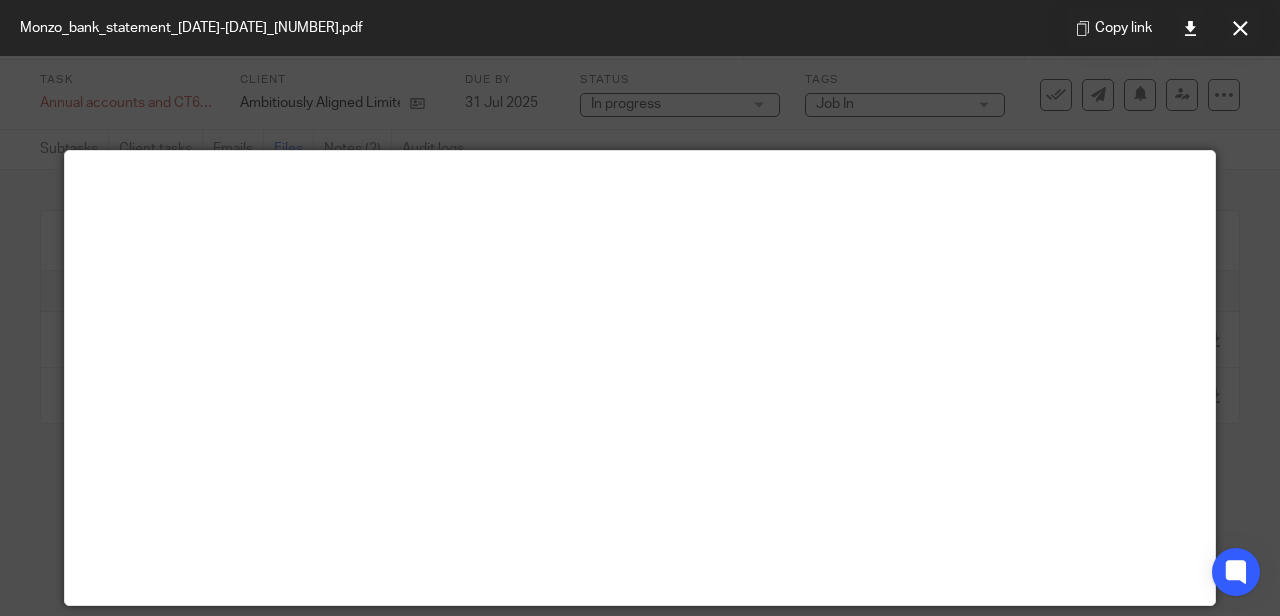 scroll, scrollTop: 0, scrollLeft: 0, axis: both 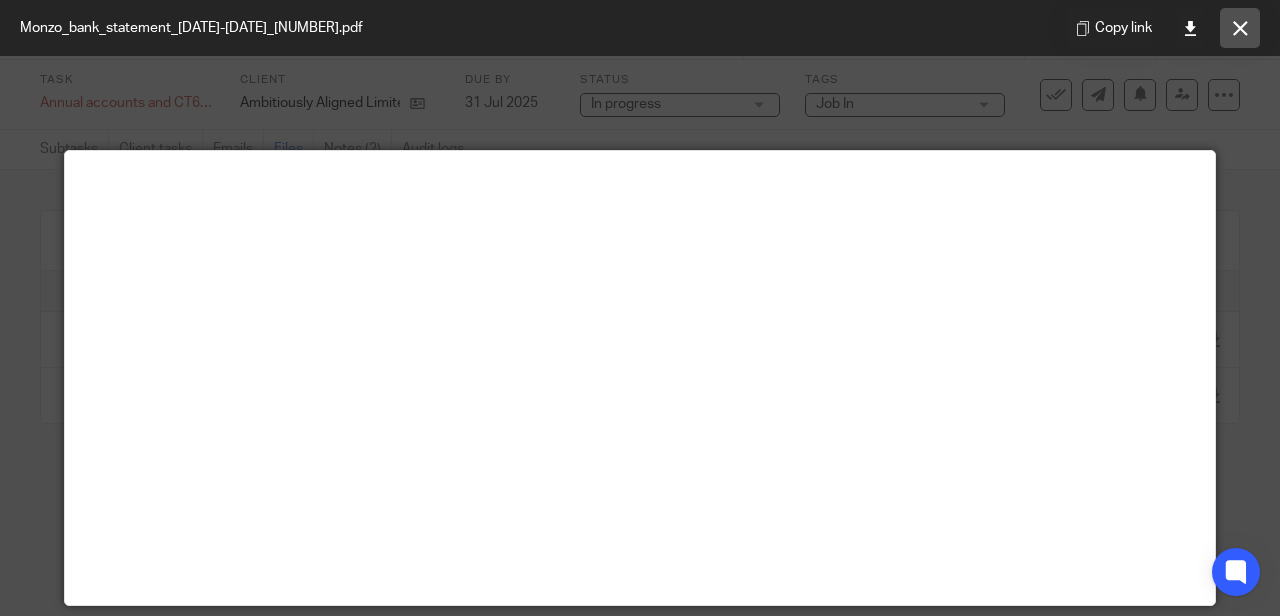 click at bounding box center [1240, 28] 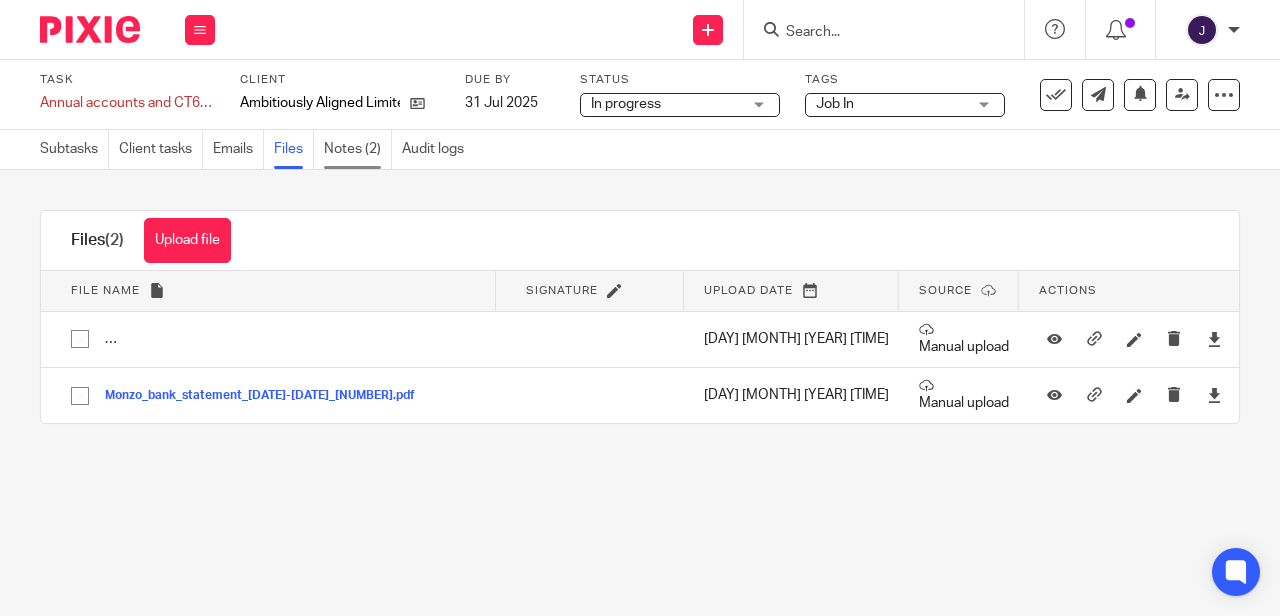 click on "Notes (2)" at bounding box center [358, 149] 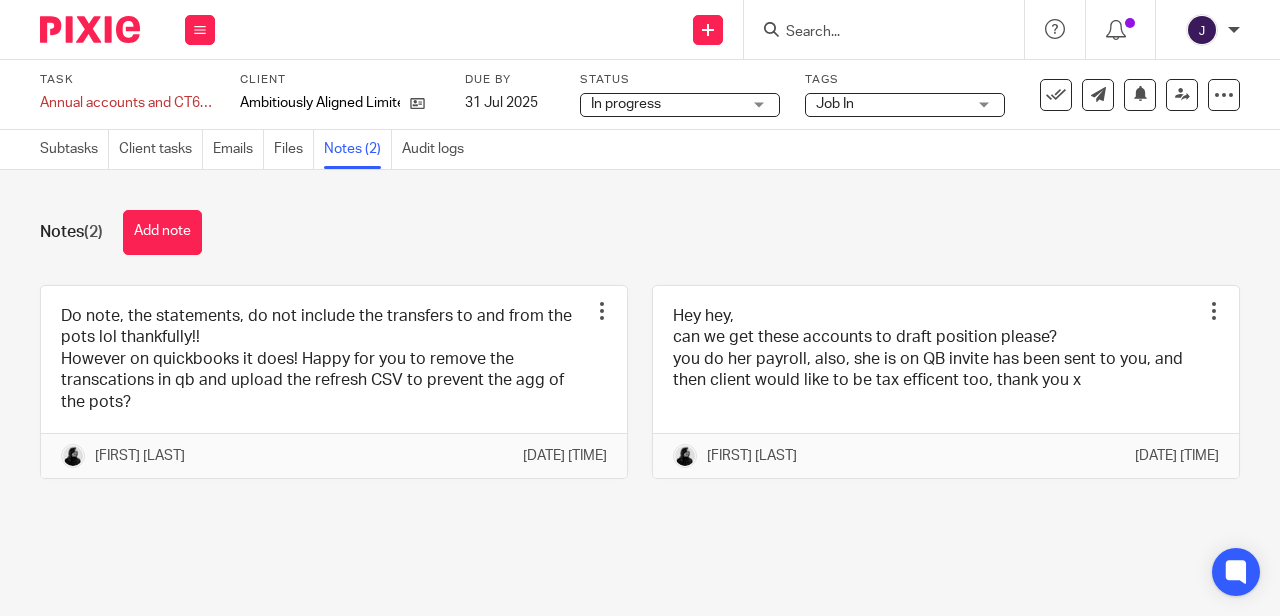 scroll, scrollTop: 0, scrollLeft: 0, axis: both 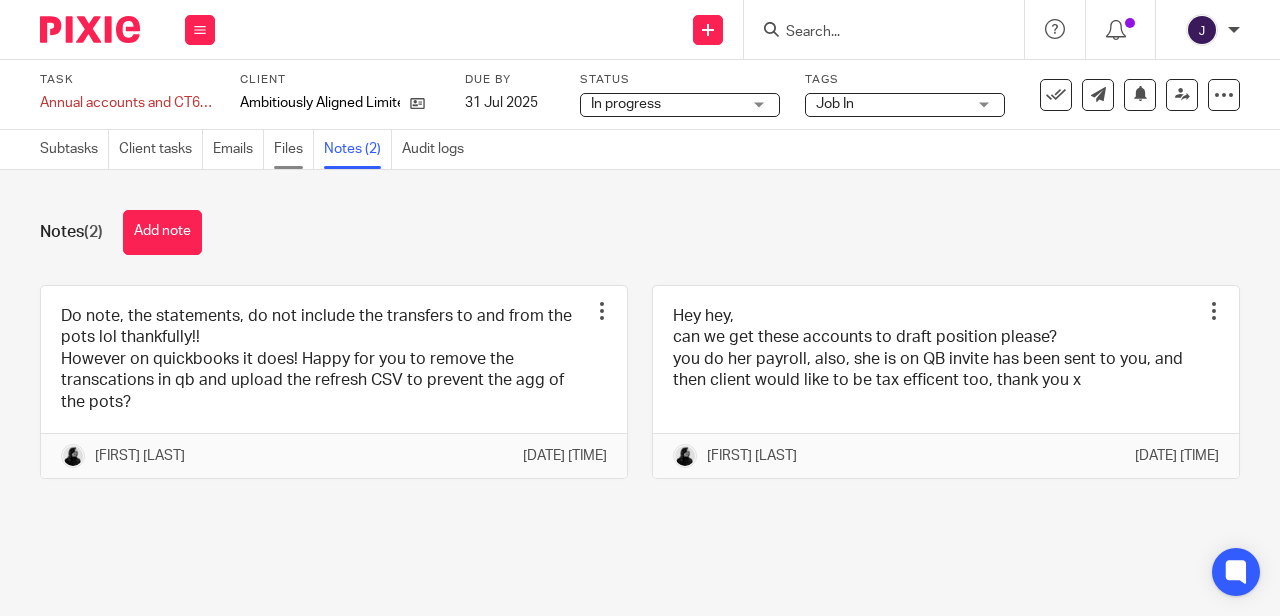 click on "Files" at bounding box center (294, 149) 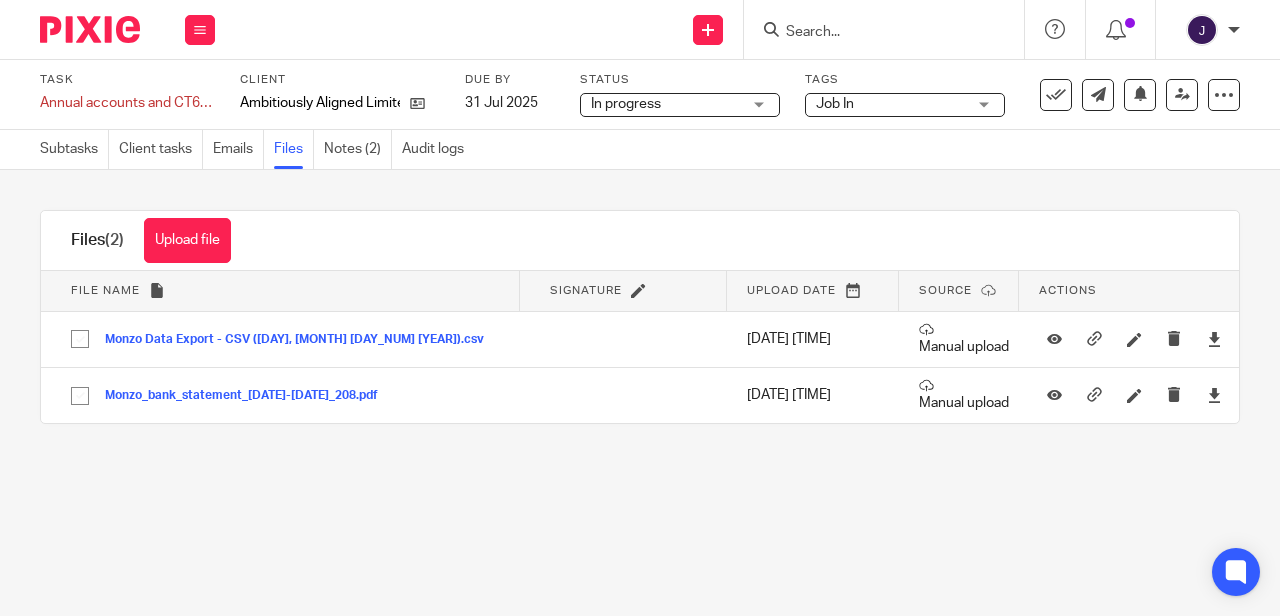 scroll, scrollTop: 0, scrollLeft: 0, axis: both 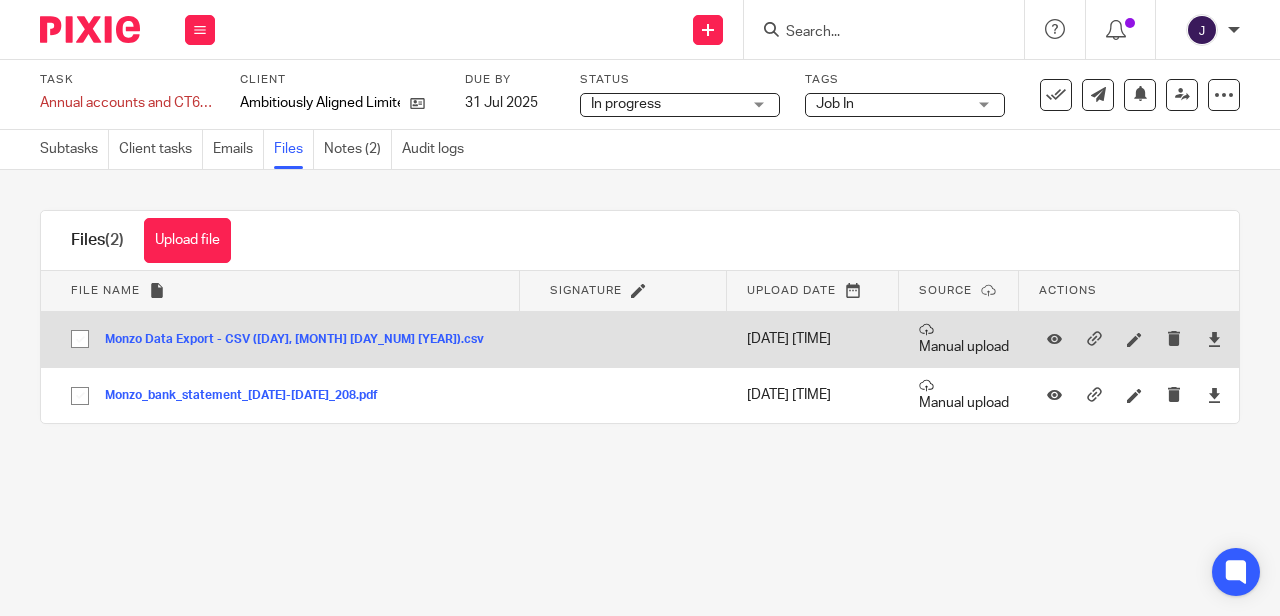 click on "Monzo Data Export - CSV ([DAY], [MONTH] [DAY_NUM] [YEAR]).csv" at bounding box center [302, 340] 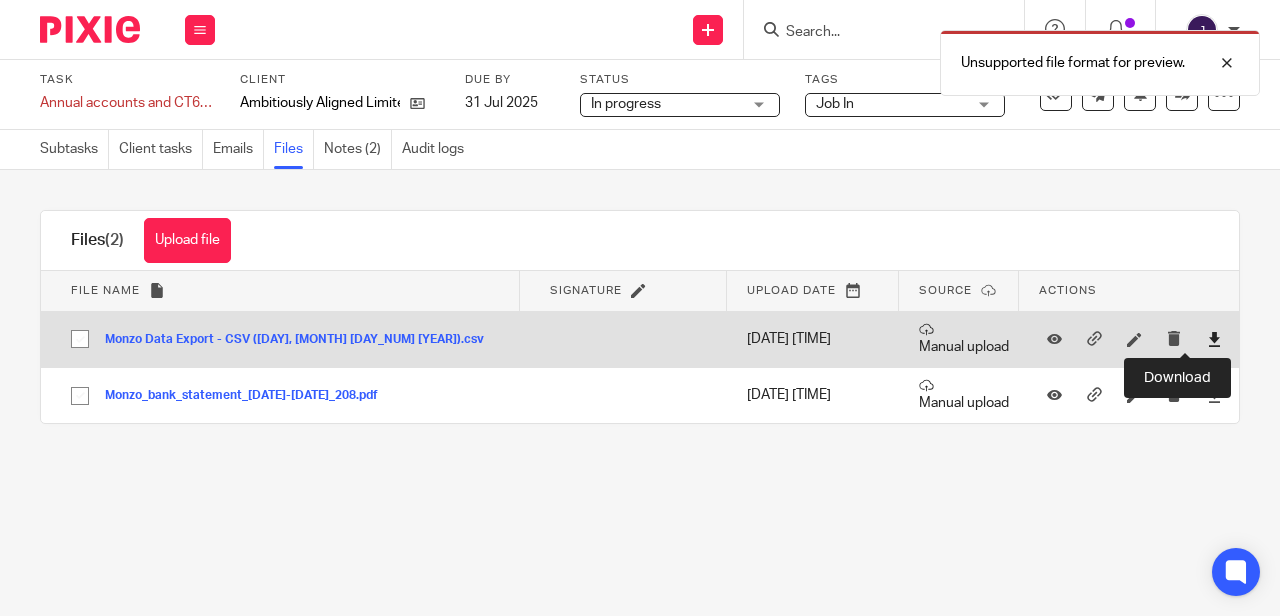 click at bounding box center [1214, 339] 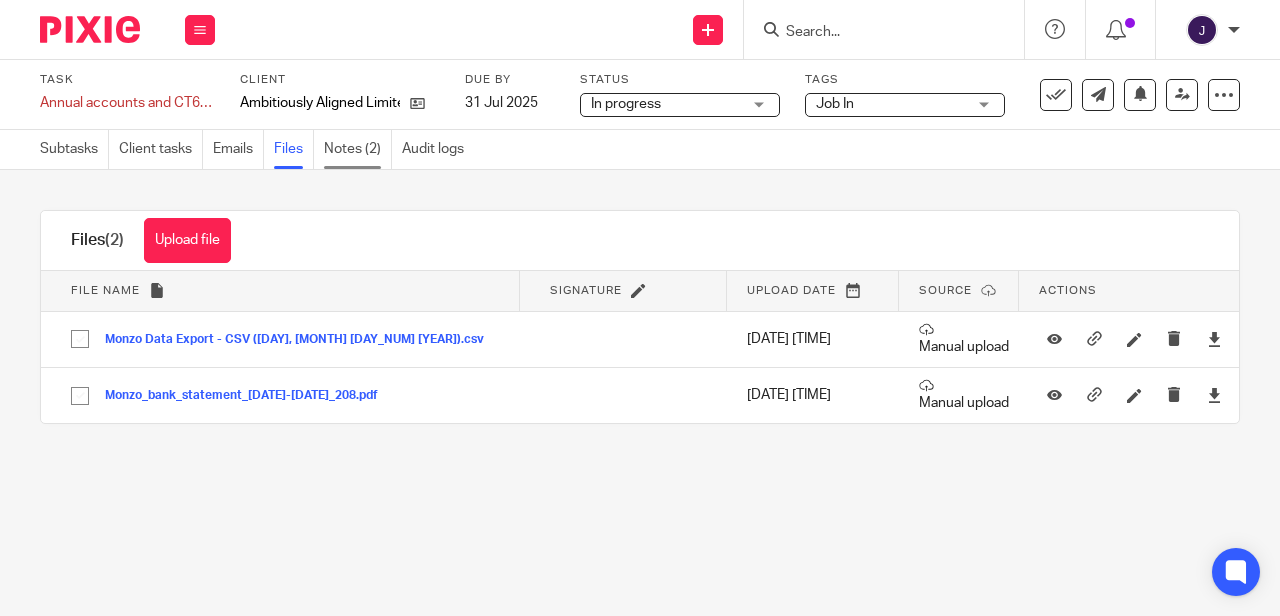 click on "Notes (2)" at bounding box center (358, 149) 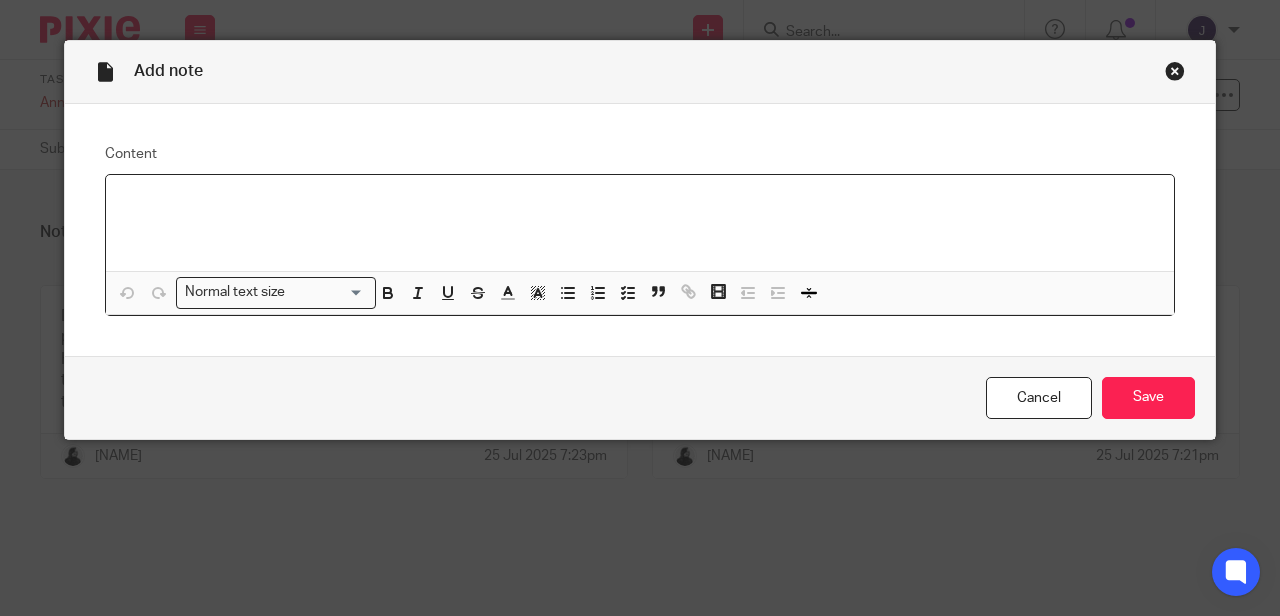 scroll, scrollTop: 0, scrollLeft: 0, axis: both 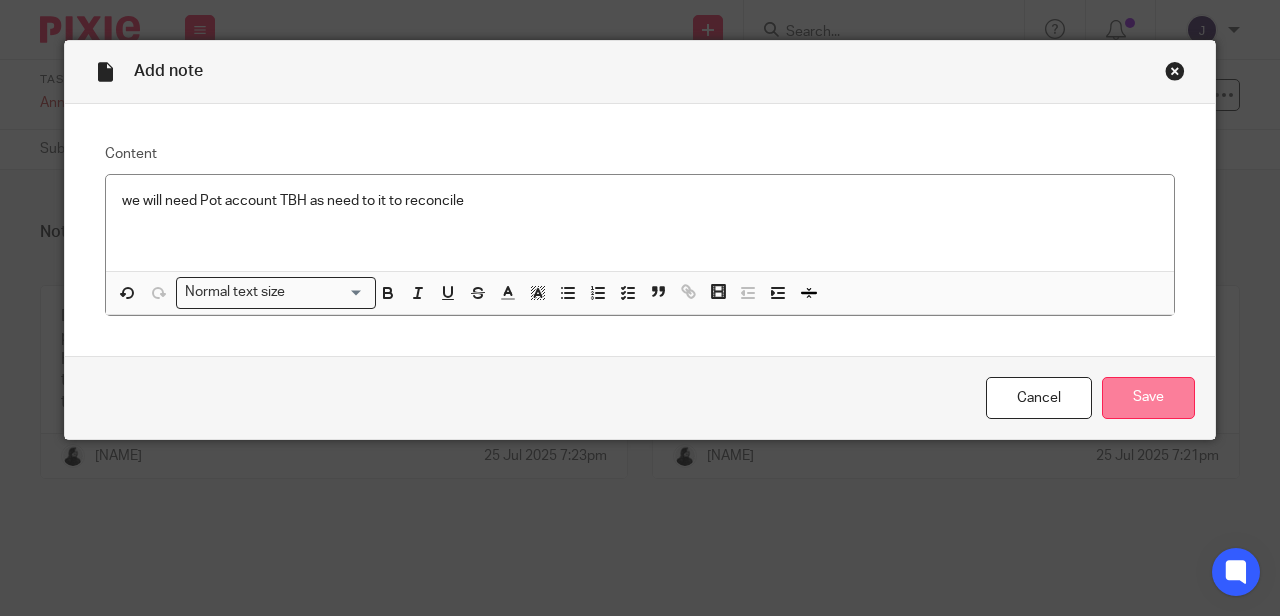 click on "Save" at bounding box center (1148, 398) 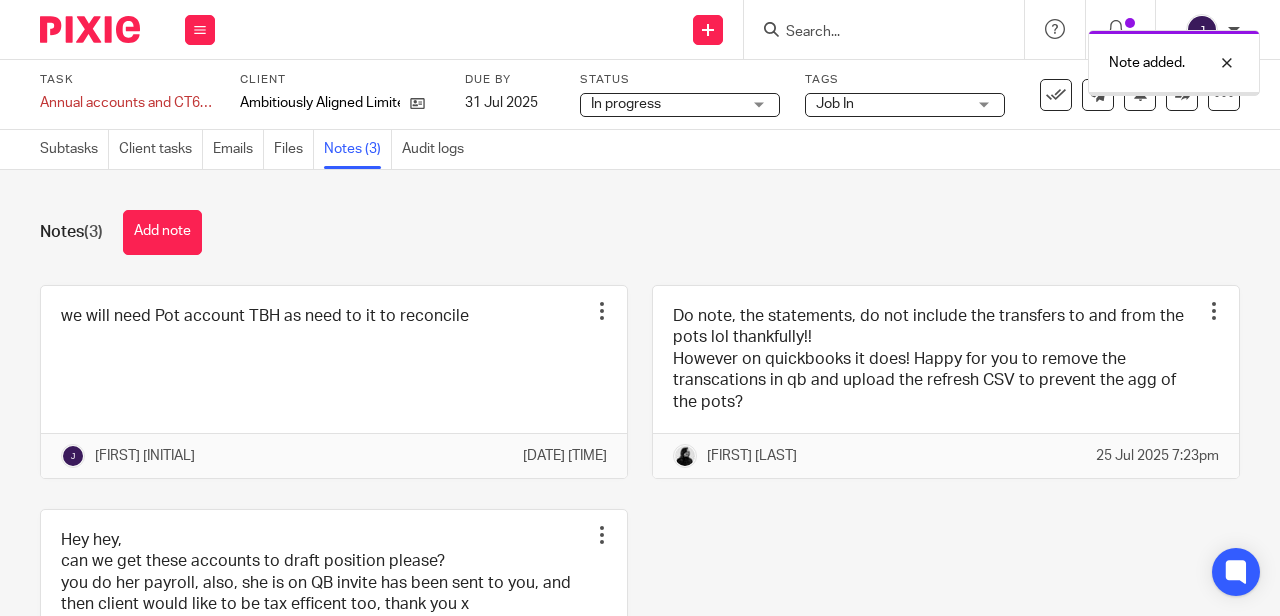 scroll, scrollTop: 0, scrollLeft: 0, axis: both 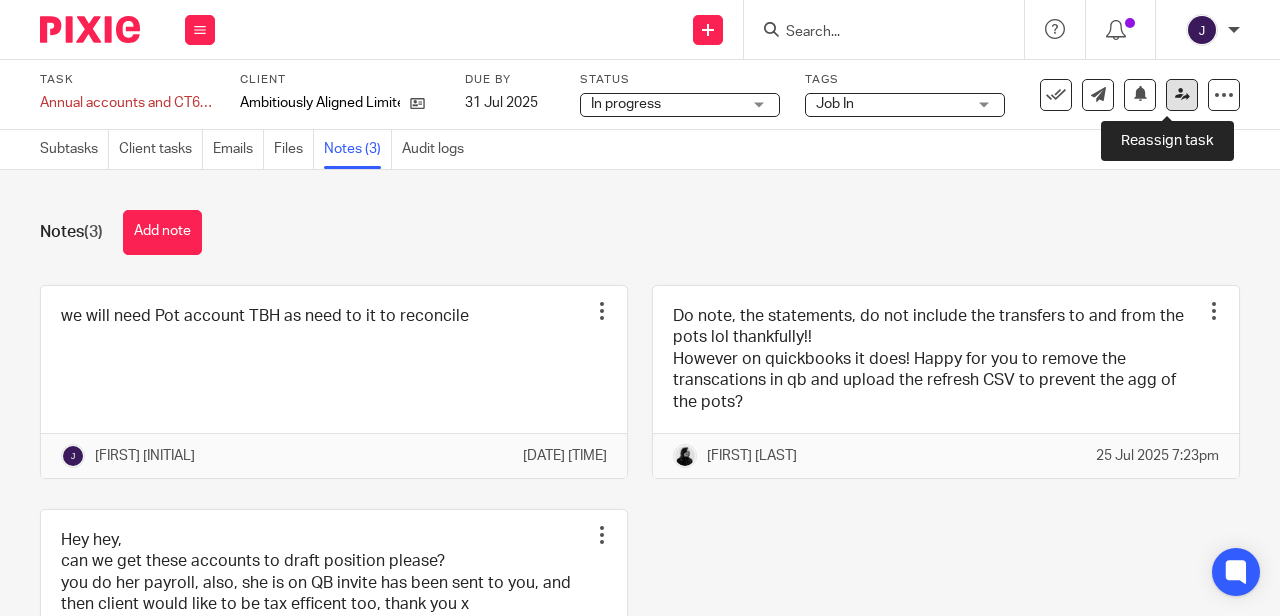 click at bounding box center (1182, 94) 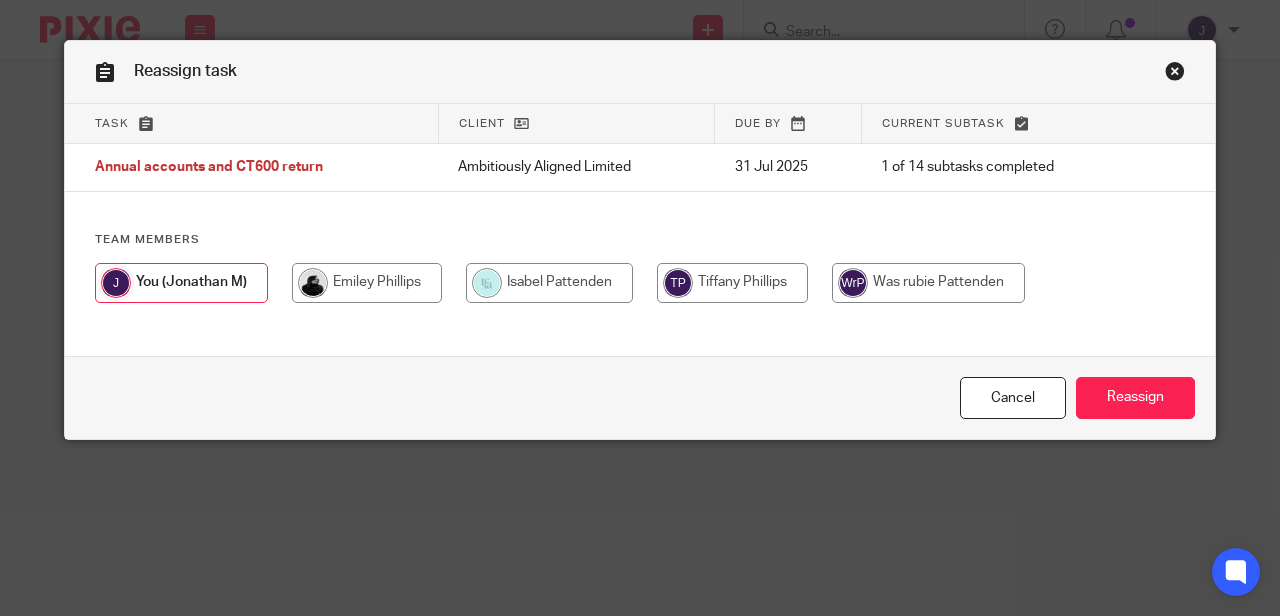 scroll, scrollTop: 0, scrollLeft: 0, axis: both 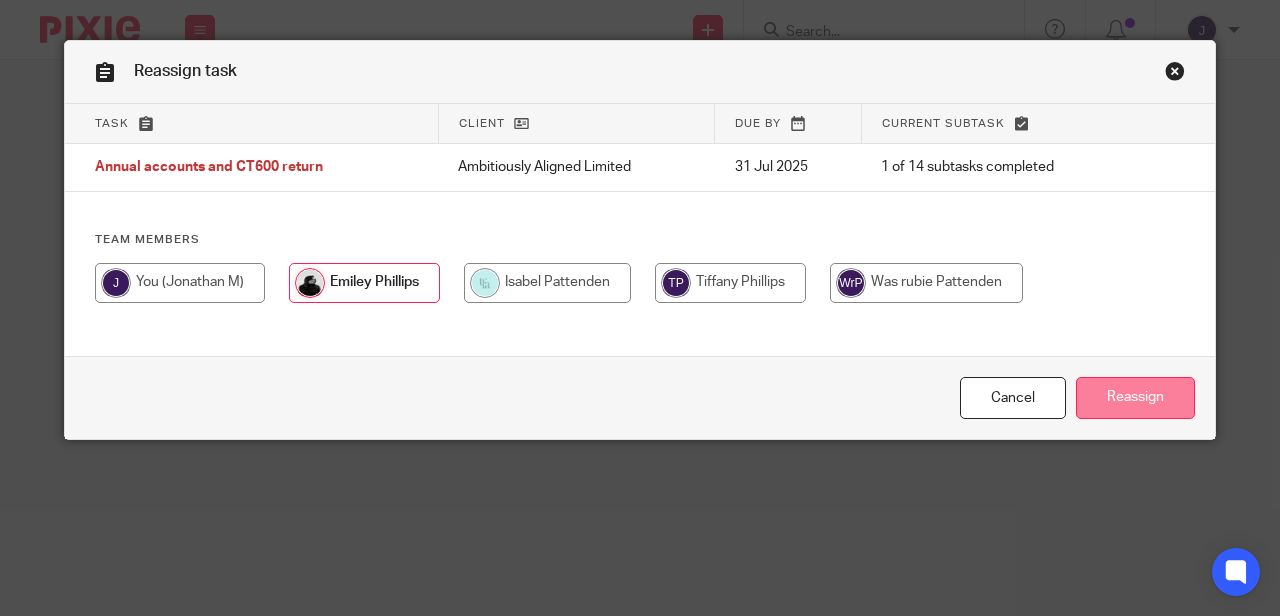 click on "Reassign" at bounding box center [1135, 398] 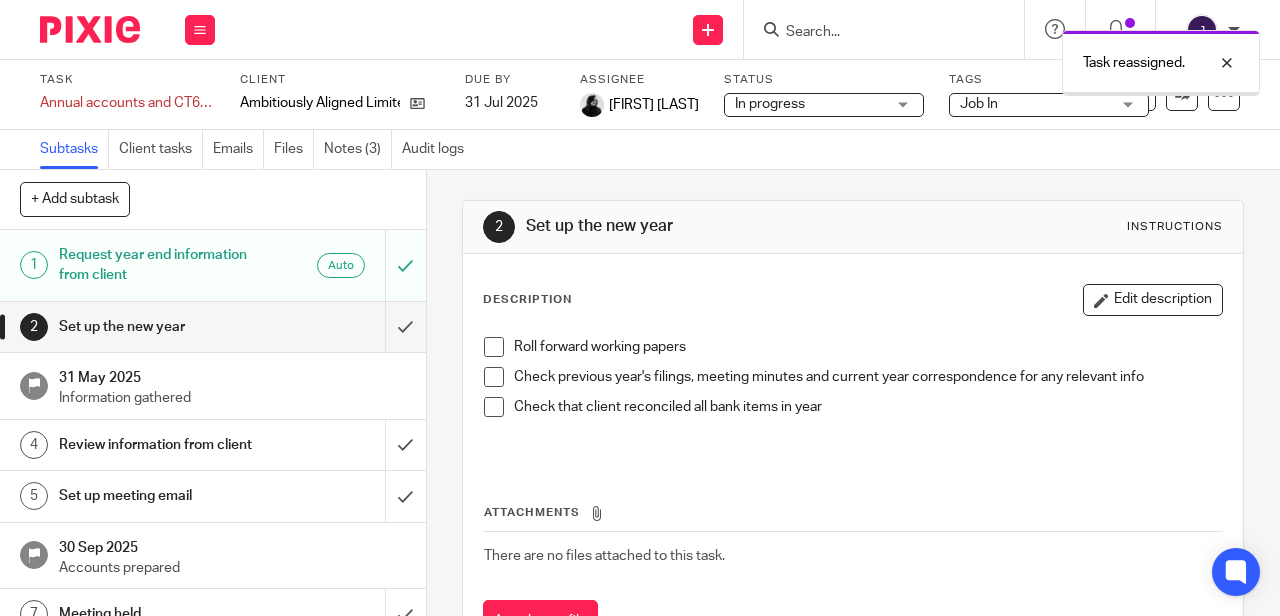 scroll, scrollTop: 0, scrollLeft: 0, axis: both 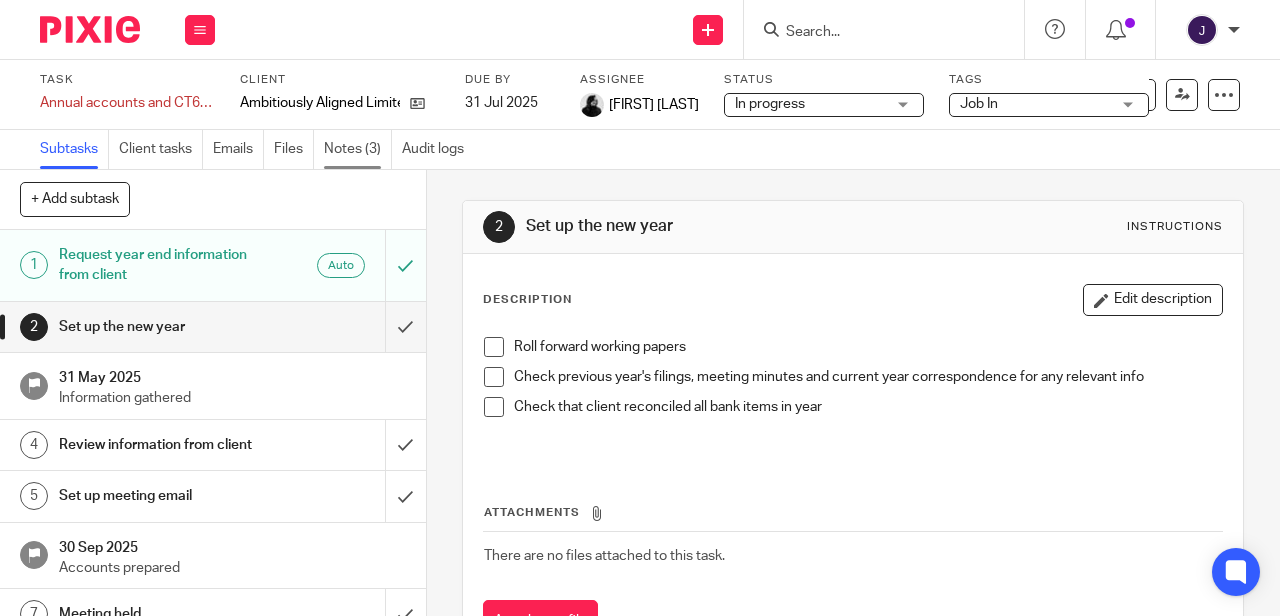 click on "Notes (3)" at bounding box center [358, 149] 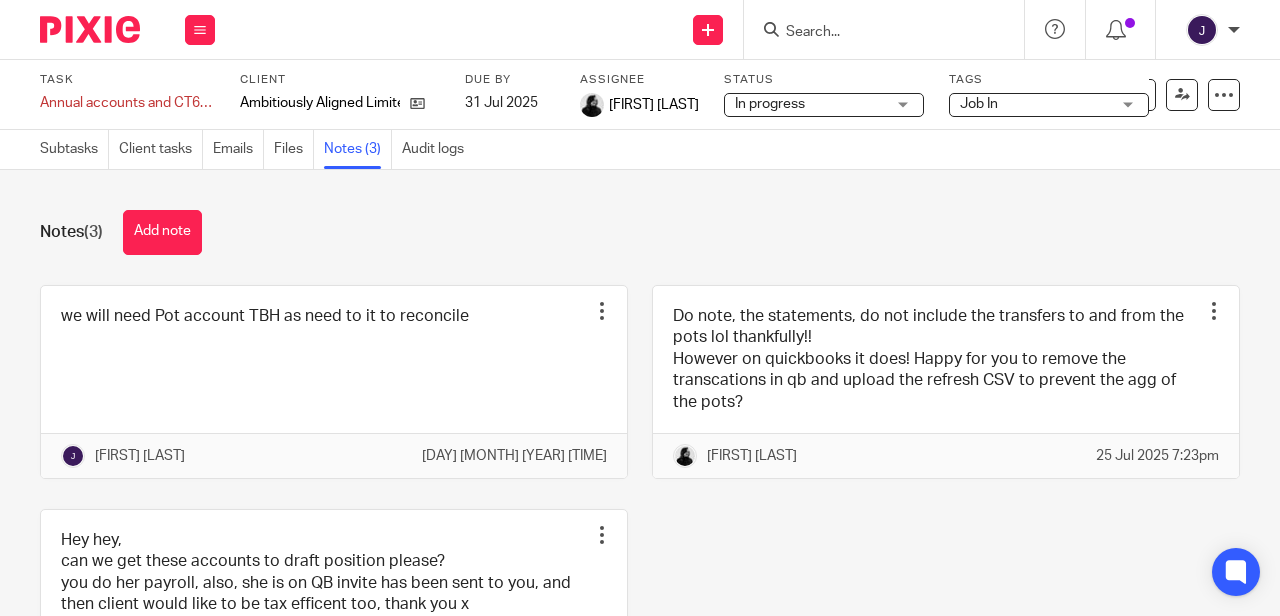 scroll, scrollTop: 0, scrollLeft: 0, axis: both 